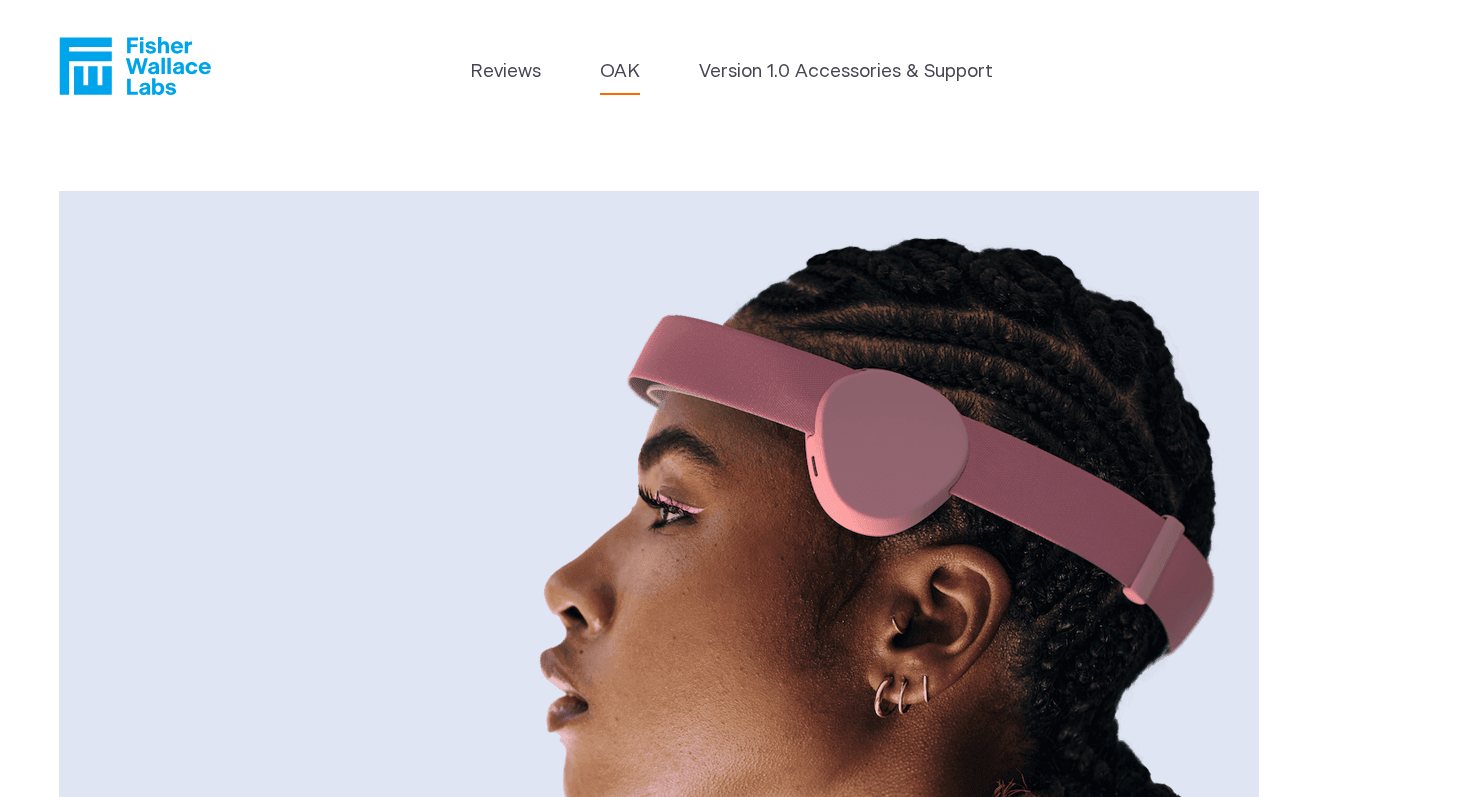 scroll, scrollTop: 0, scrollLeft: 0, axis: both 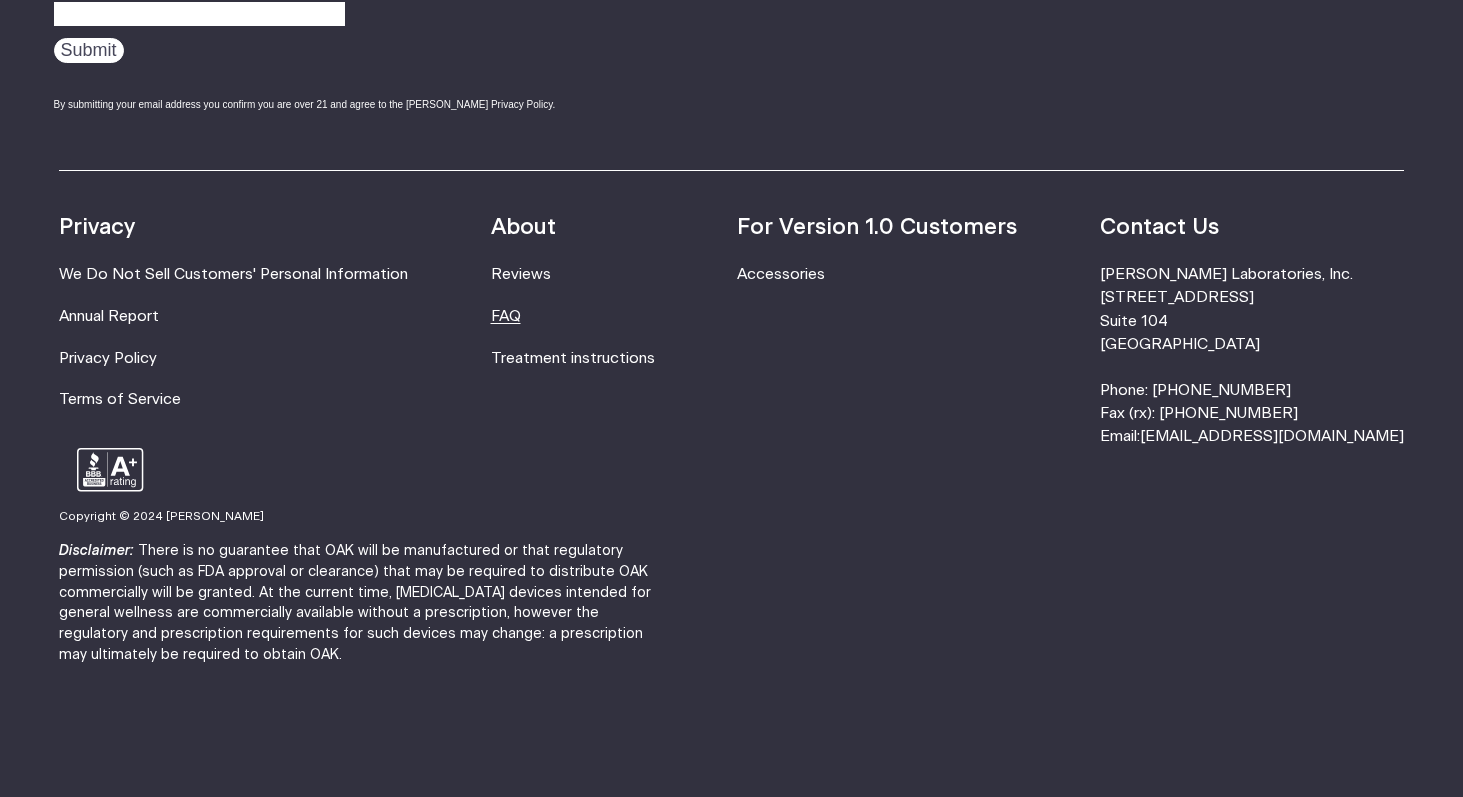 click on "FAQ" at bounding box center (506, 316) 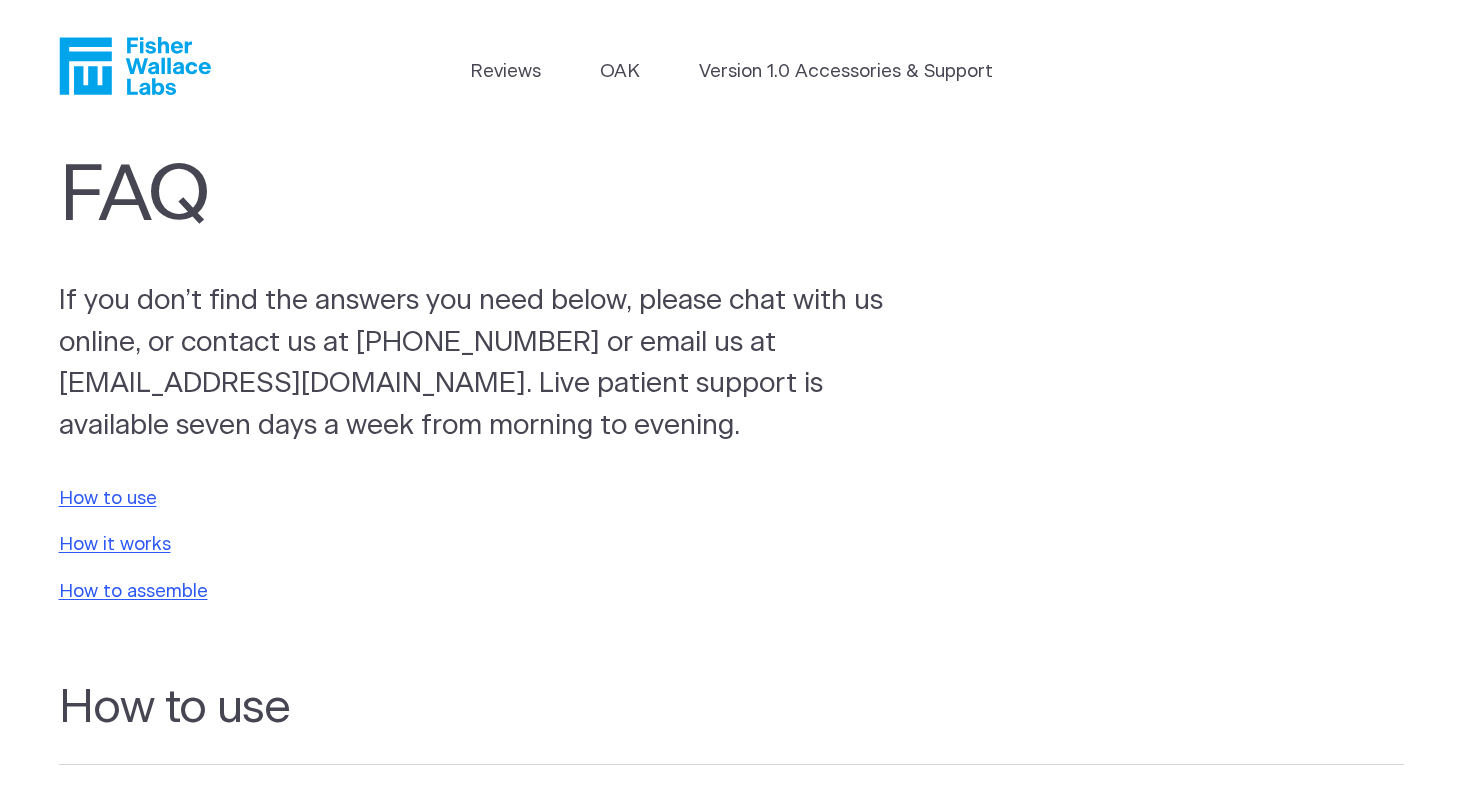 scroll, scrollTop: 0, scrollLeft: 0, axis: both 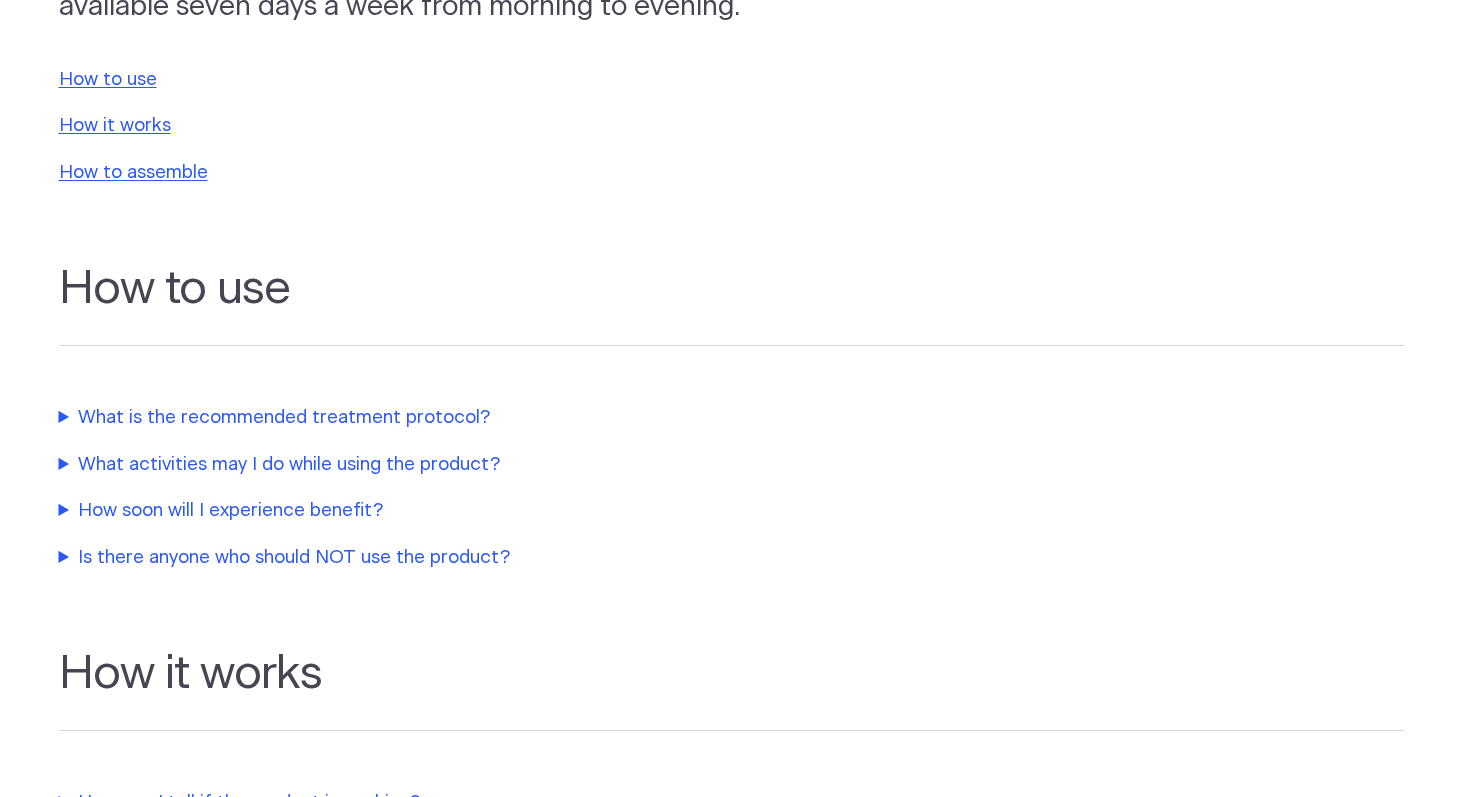 click on "What is the recommended treatment protocol?" at bounding box center [479, 418] 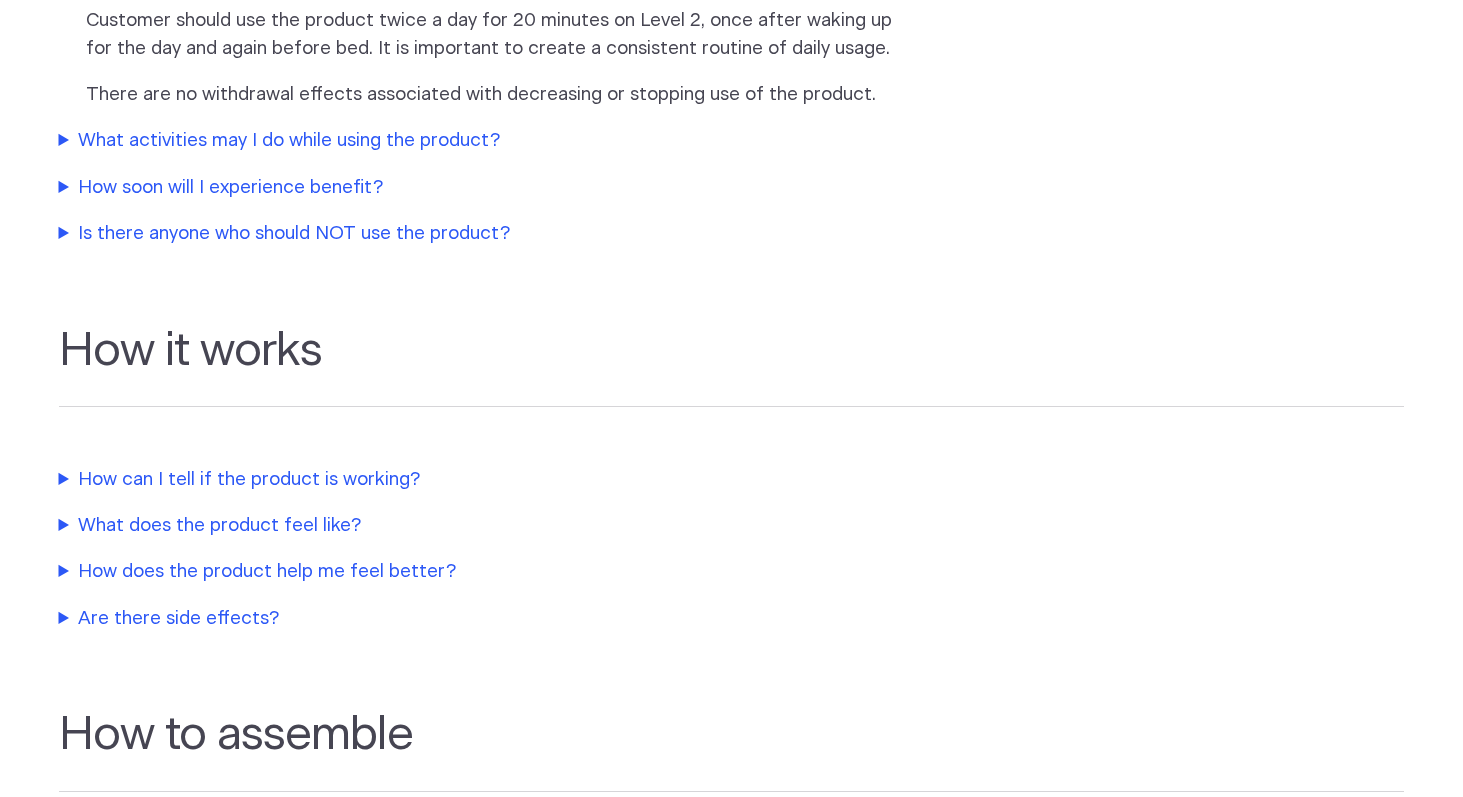 scroll, scrollTop: 898, scrollLeft: 0, axis: vertical 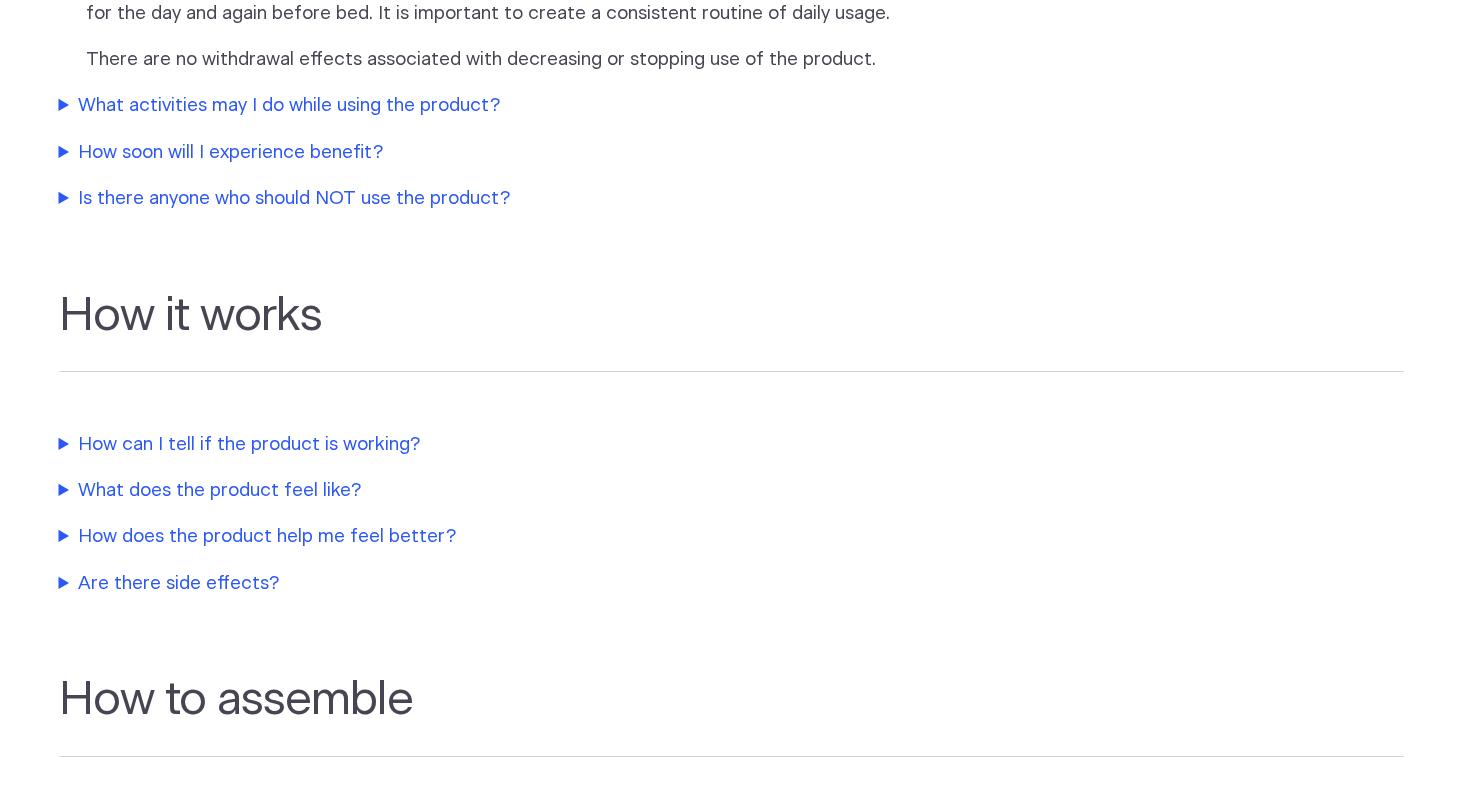 click on "Is there anyone who should NOT use the product?" at bounding box center (479, 199) 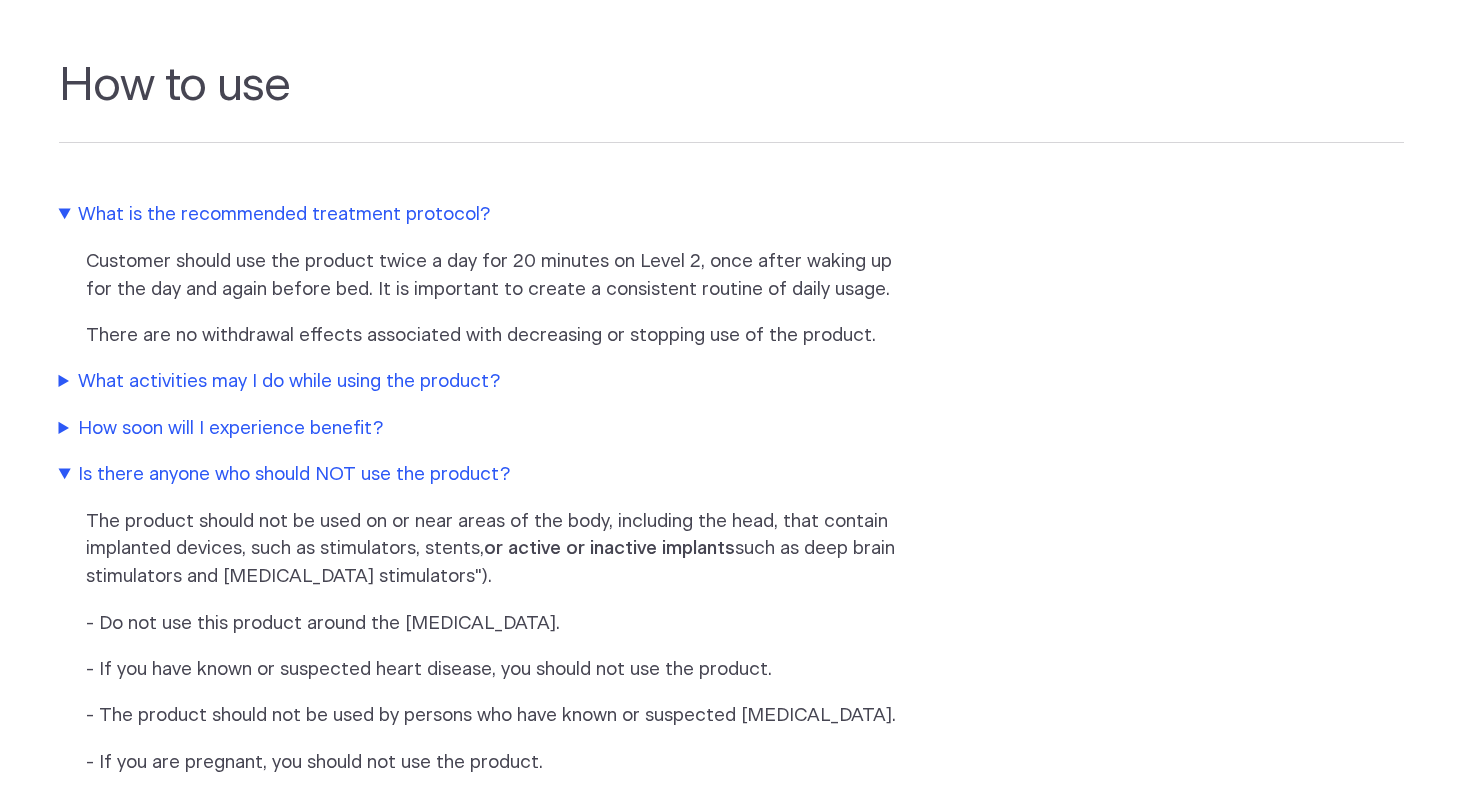 scroll, scrollTop: 0, scrollLeft: 0, axis: both 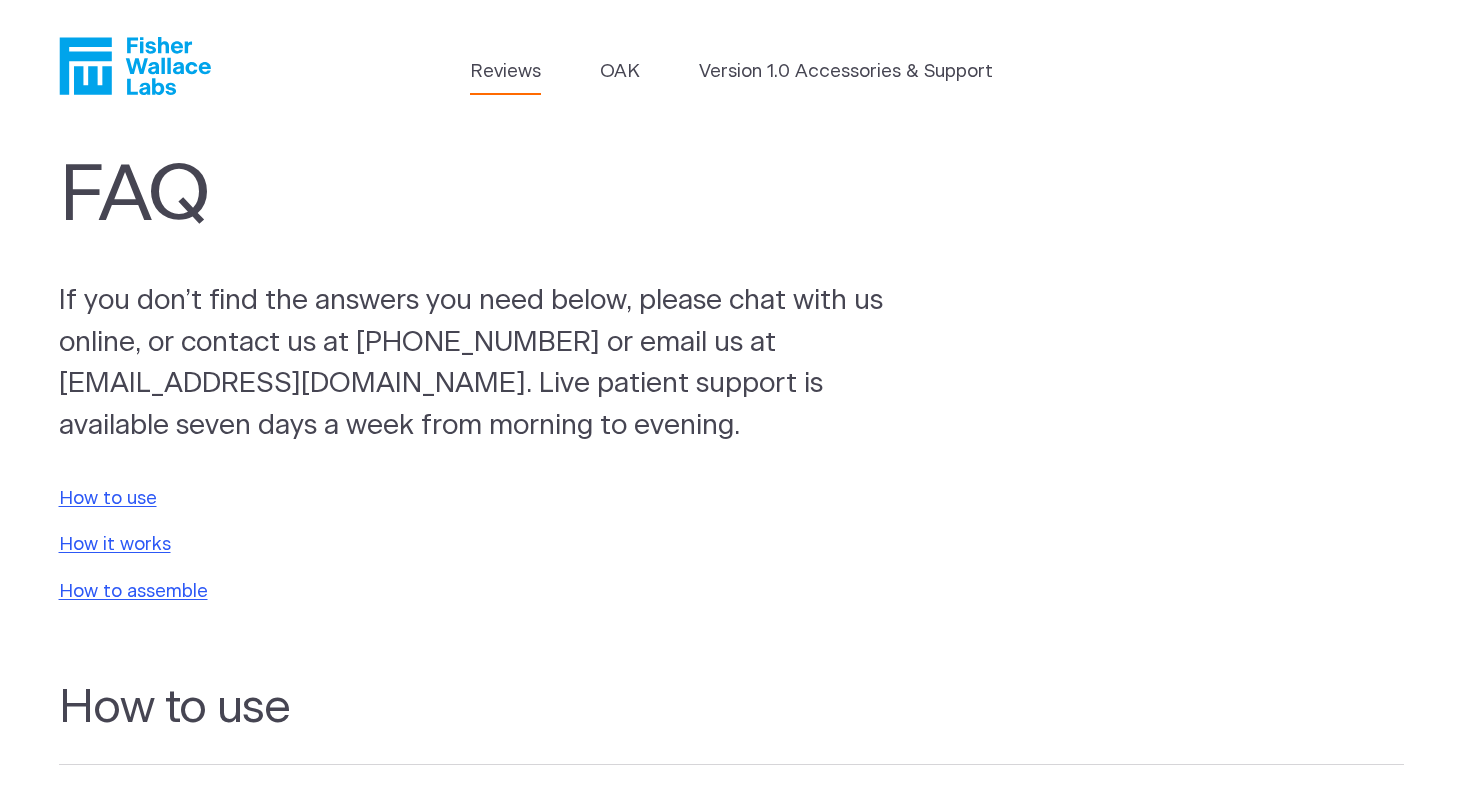 click on "Reviews" at bounding box center (505, 72) 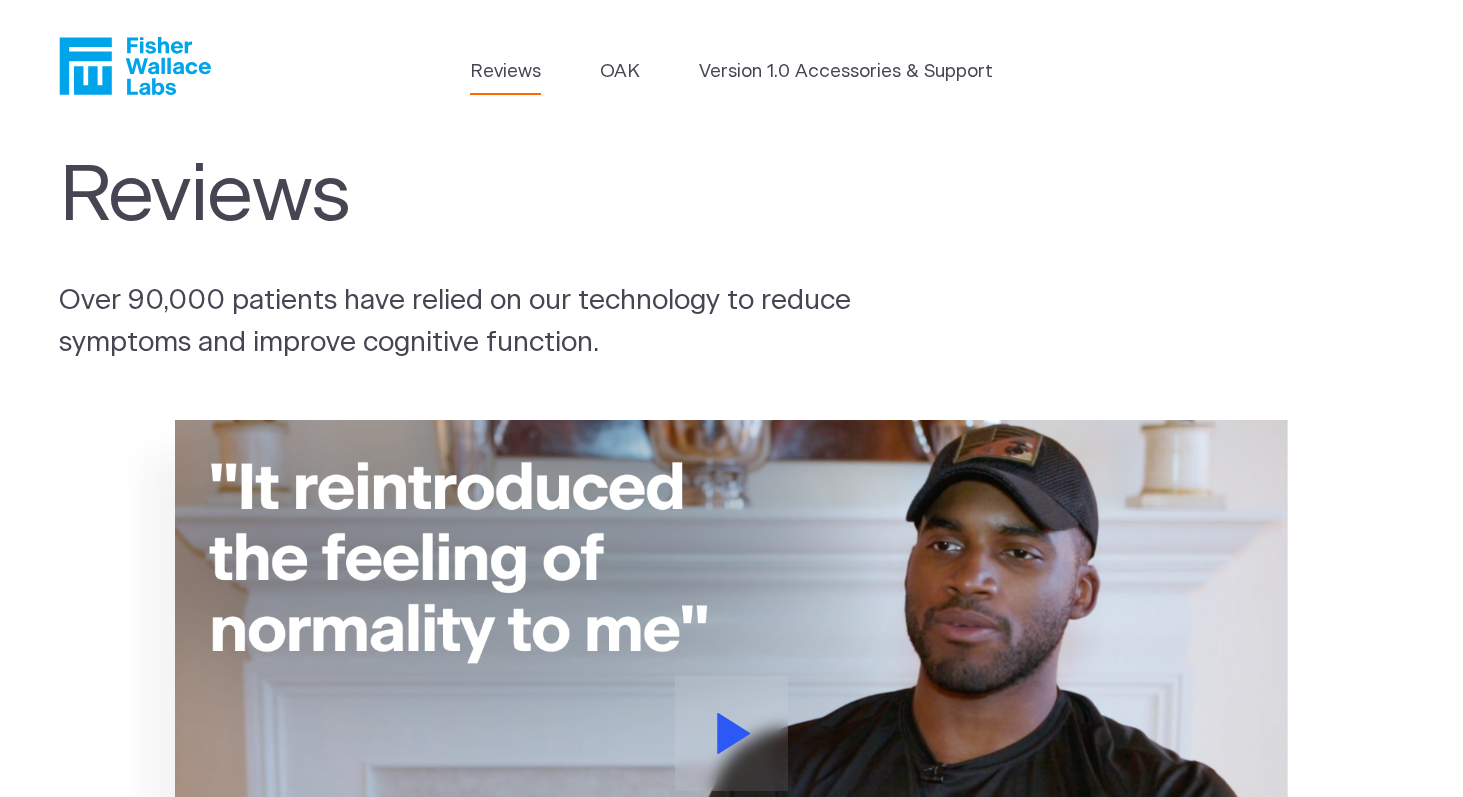 scroll, scrollTop: 0, scrollLeft: 0, axis: both 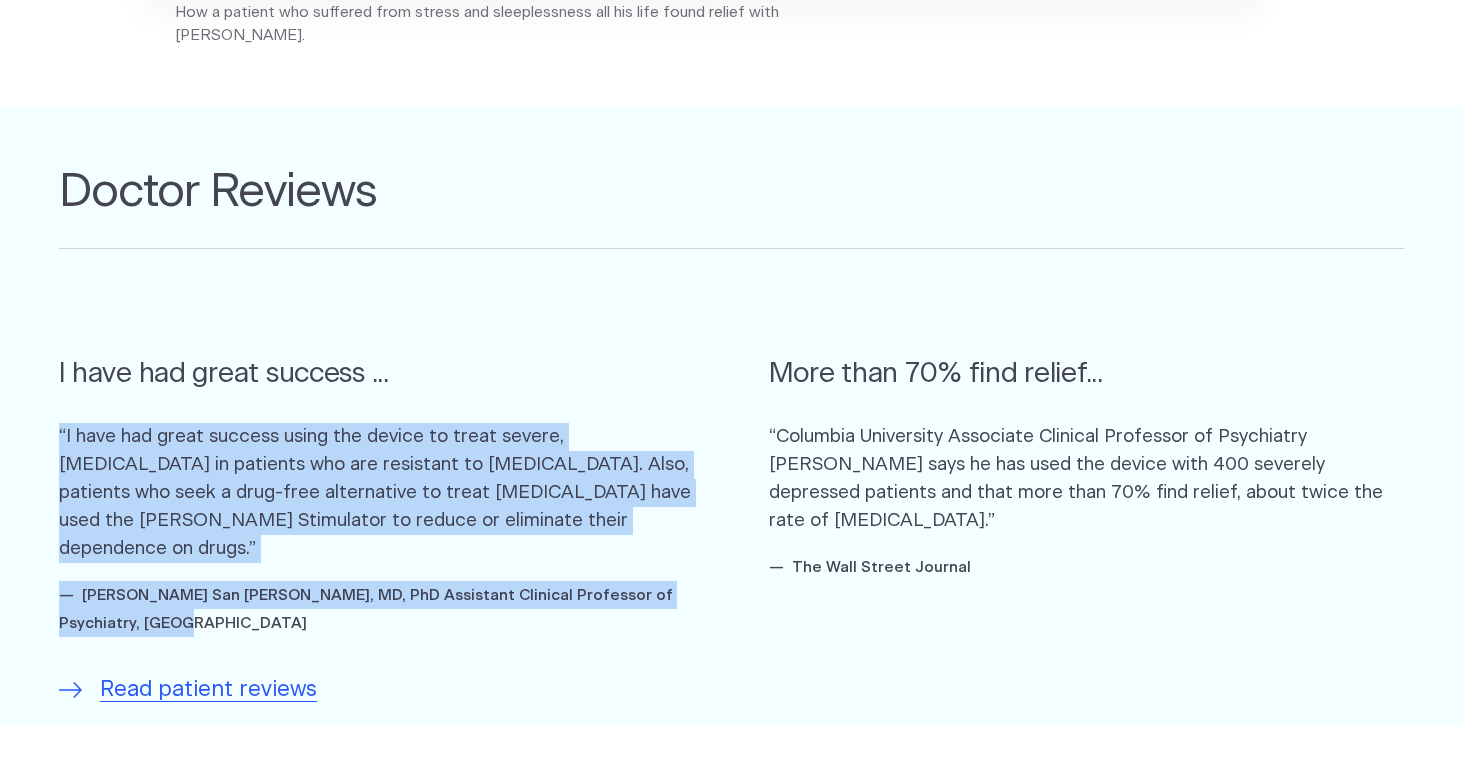 drag, startPoint x: 62, startPoint y: 434, endPoint x: 252, endPoint y: 586, distance: 243.31873 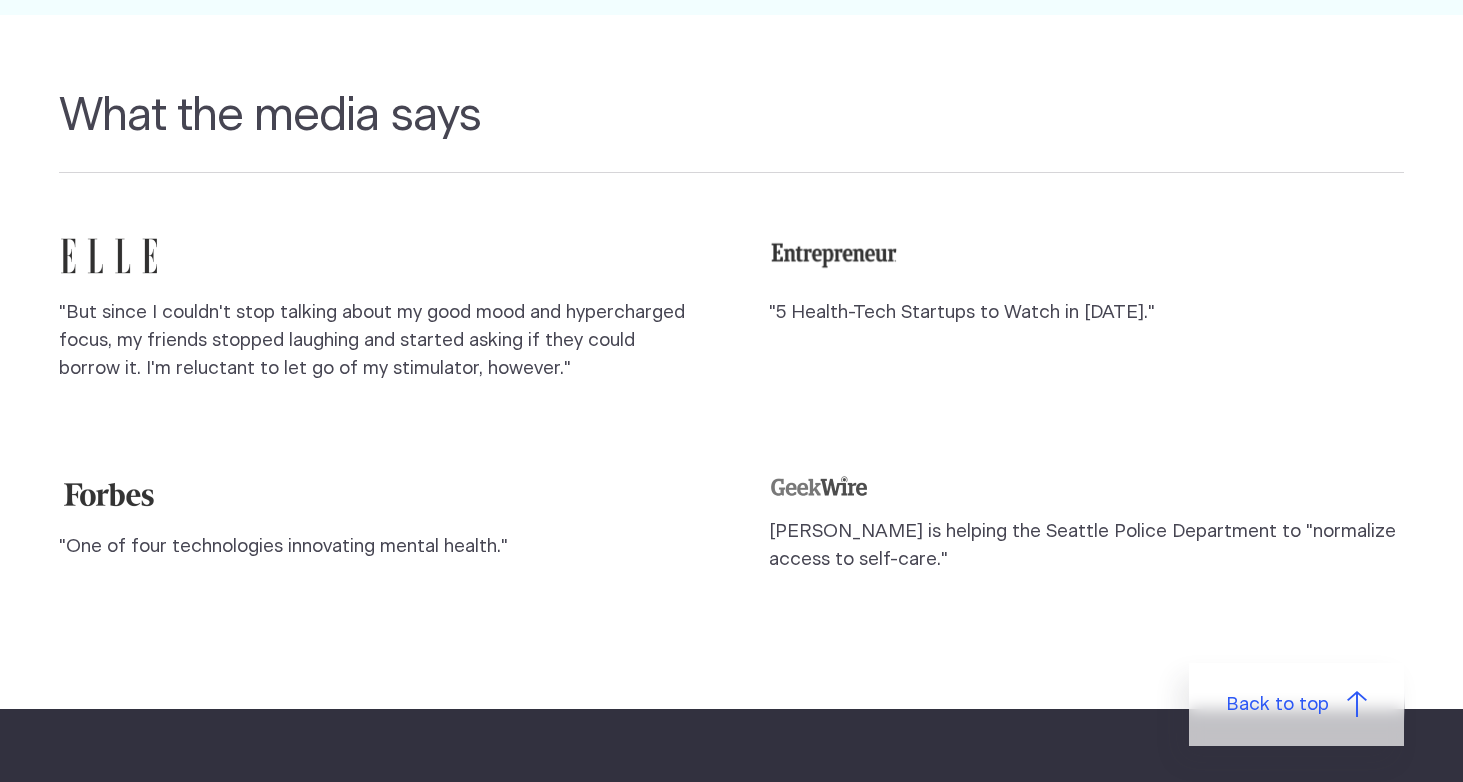 scroll, scrollTop: 0, scrollLeft: 0, axis: both 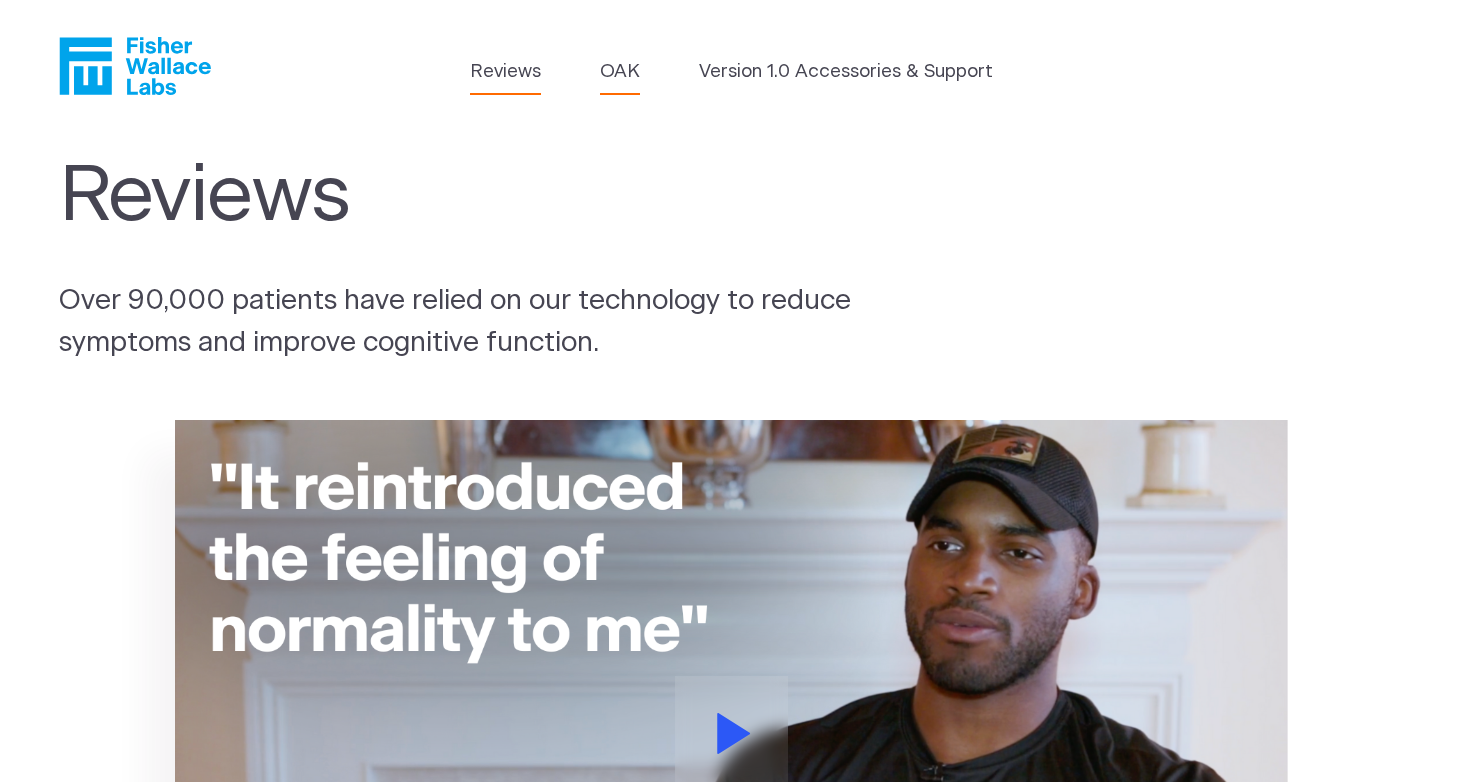 click on "OAK" at bounding box center [620, 72] 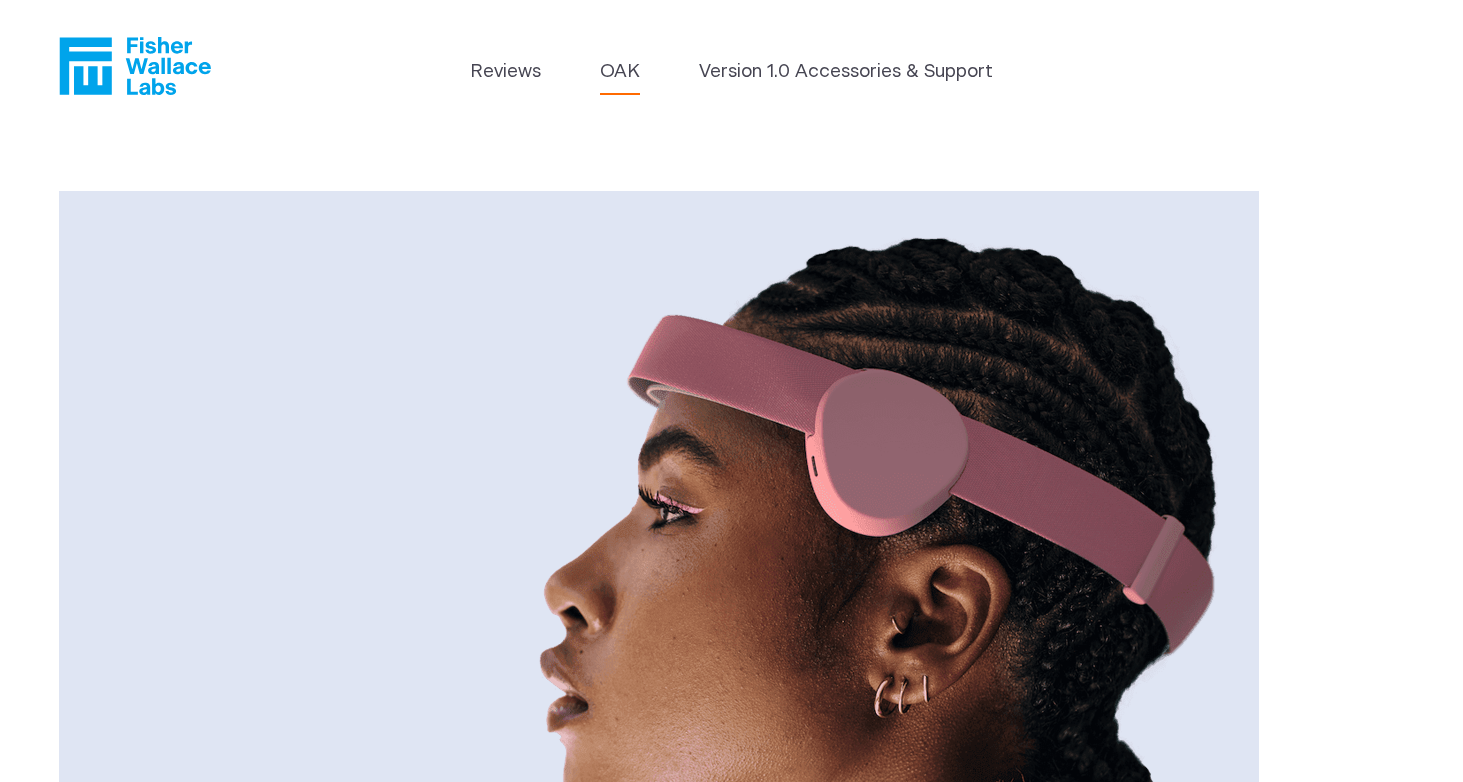 scroll, scrollTop: 0, scrollLeft: 0, axis: both 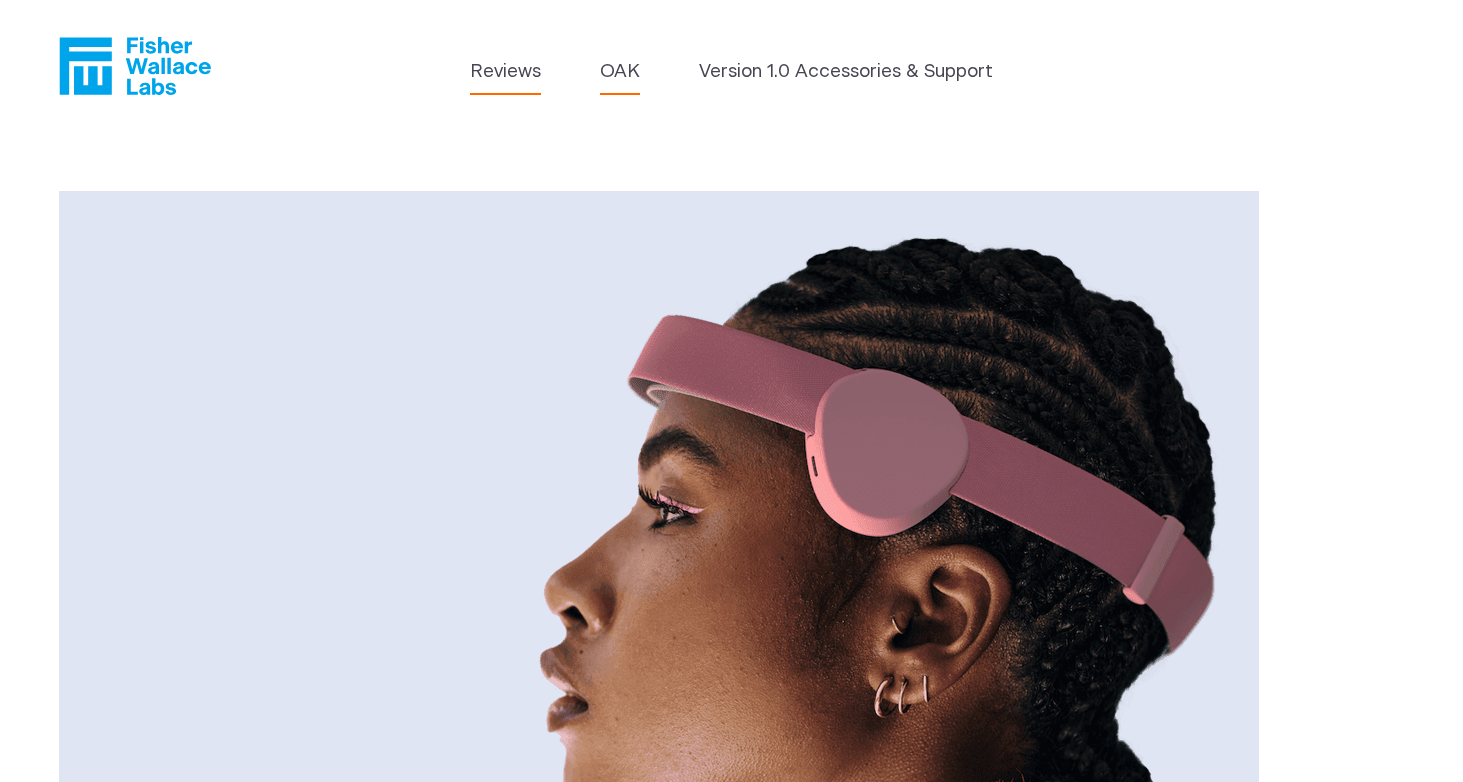 click on "Reviews" at bounding box center (505, 72) 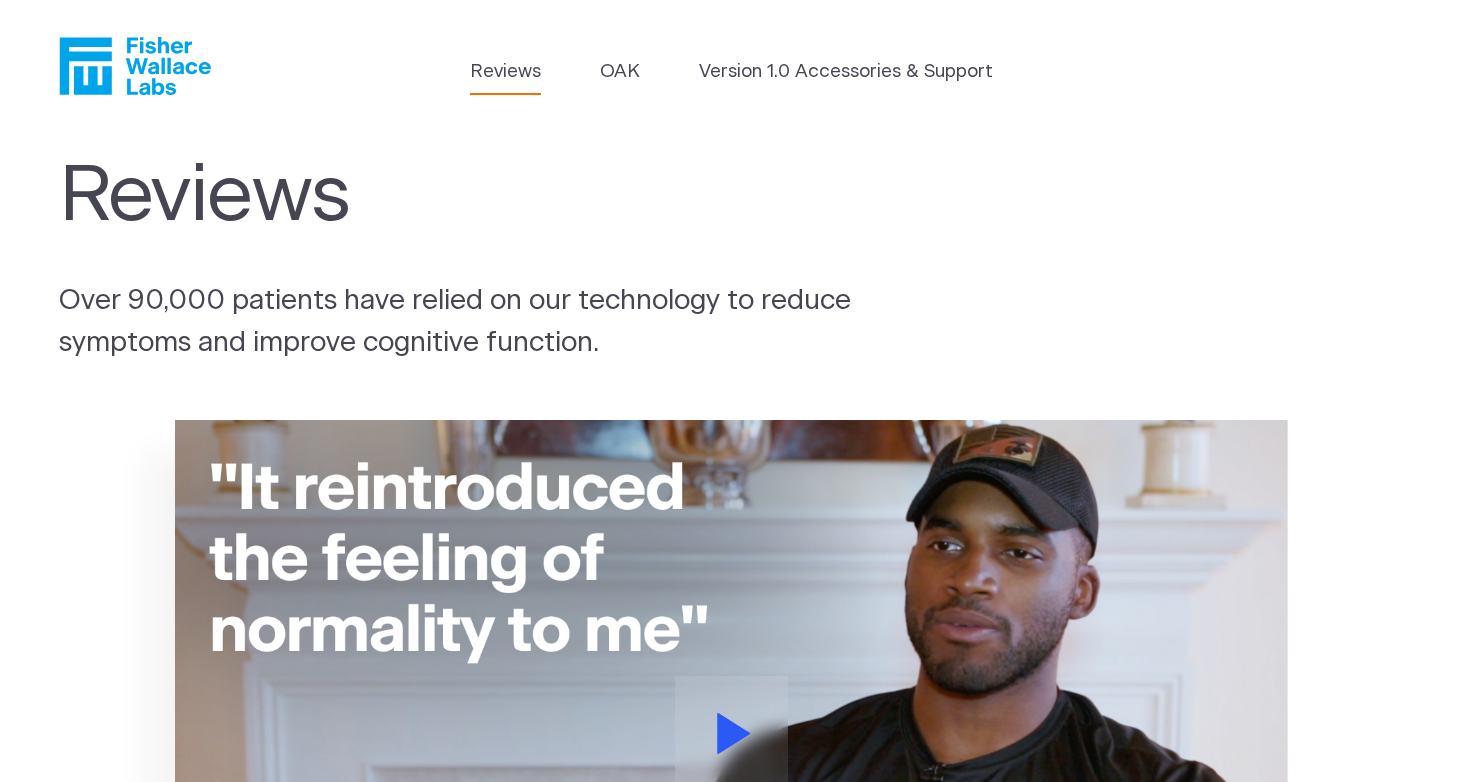 scroll, scrollTop: 0, scrollLeft: 0, axis: both 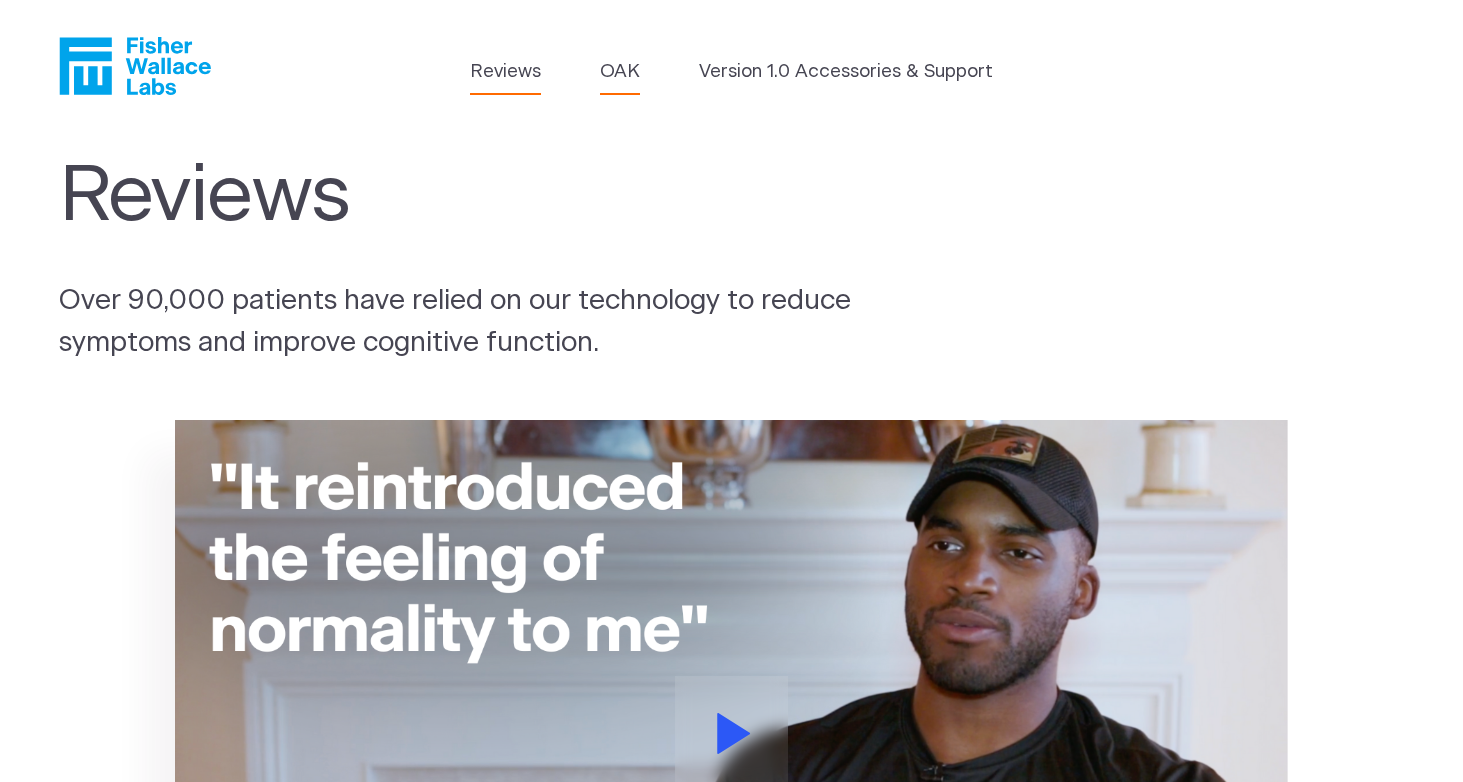 click on "OAK" at bounding box center (620, 72) 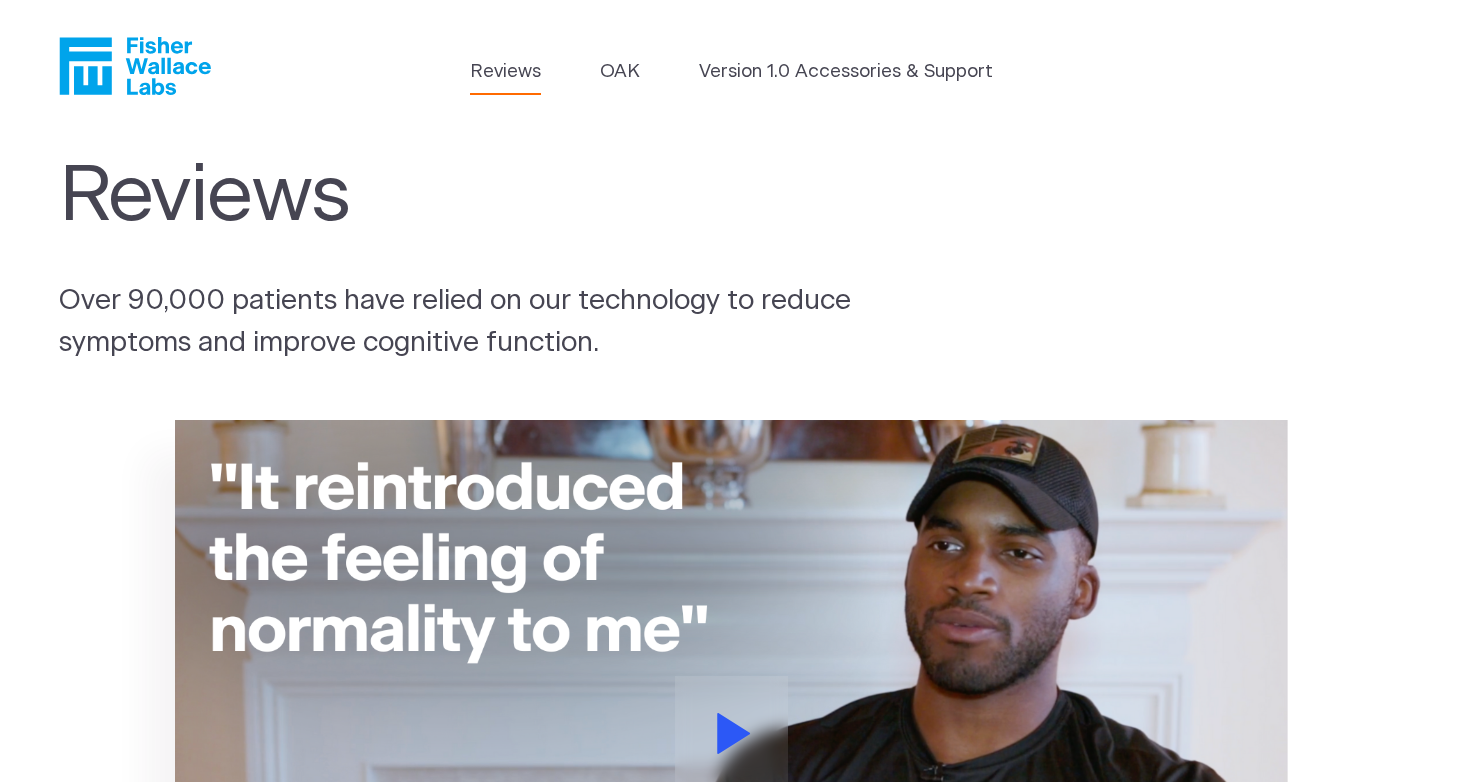 scroll, scrollTop: 0, scrollLeft: 0, axis: both 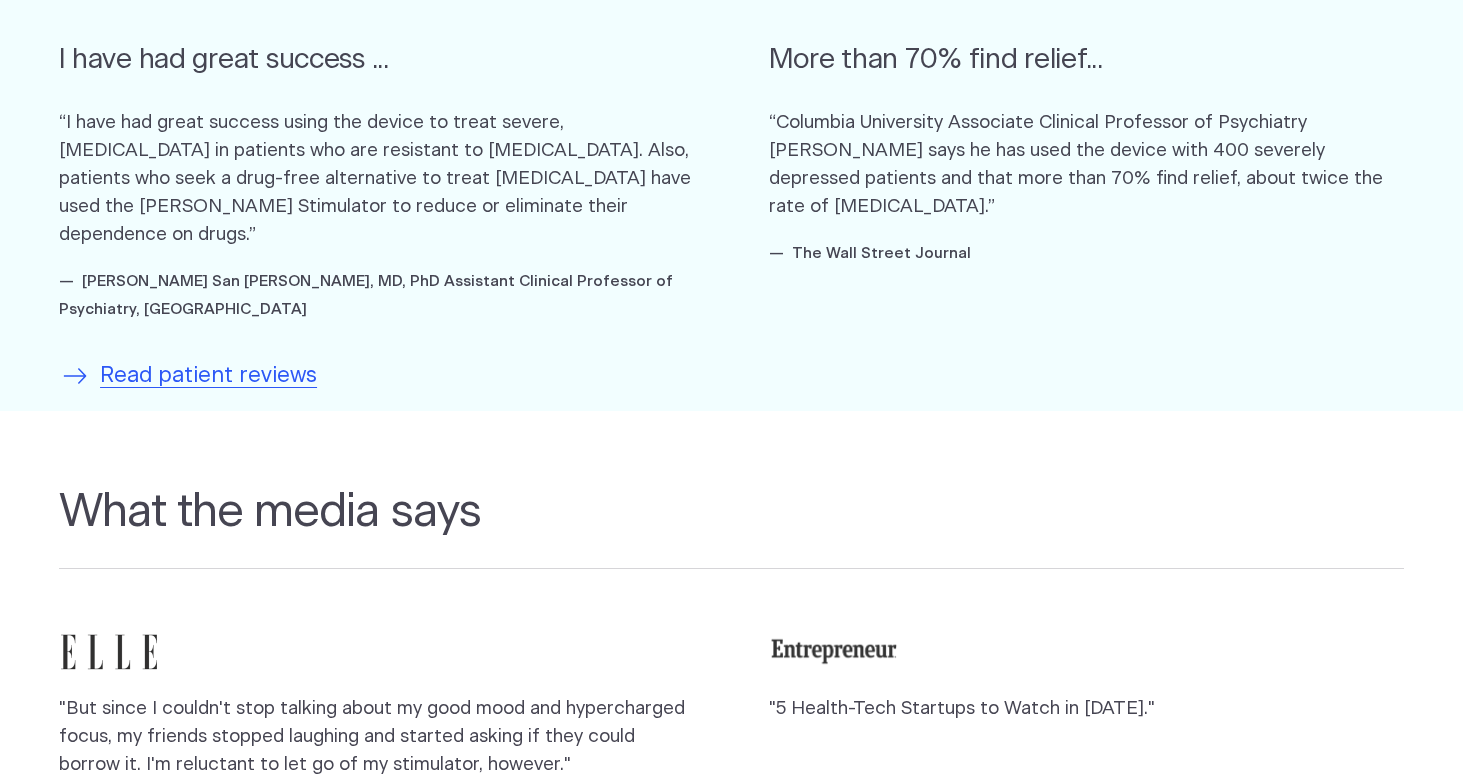 click on "Read patient reviews" at bounding box center (208, 376) 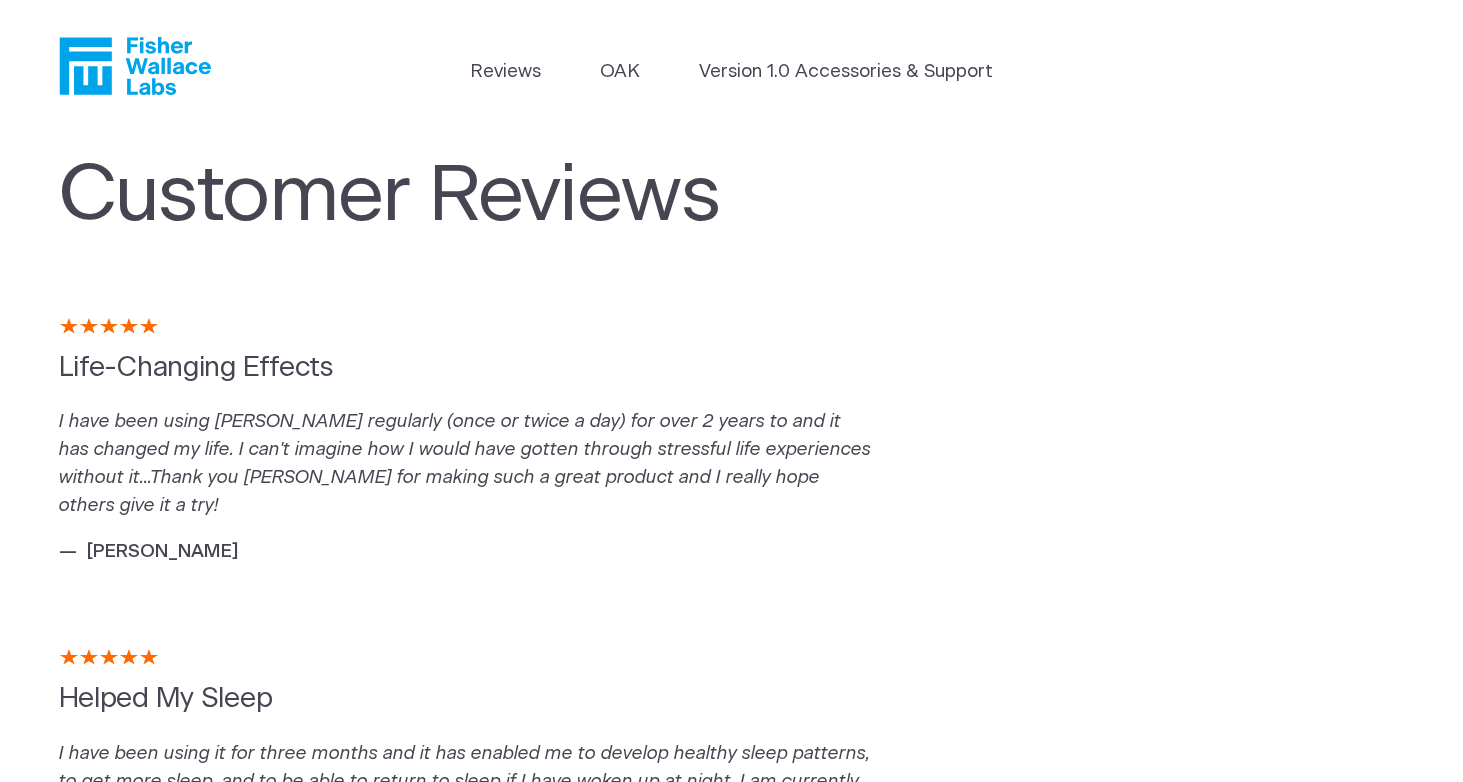 scroll, scrollTop: 0, scrollLeft: 0, axis: both 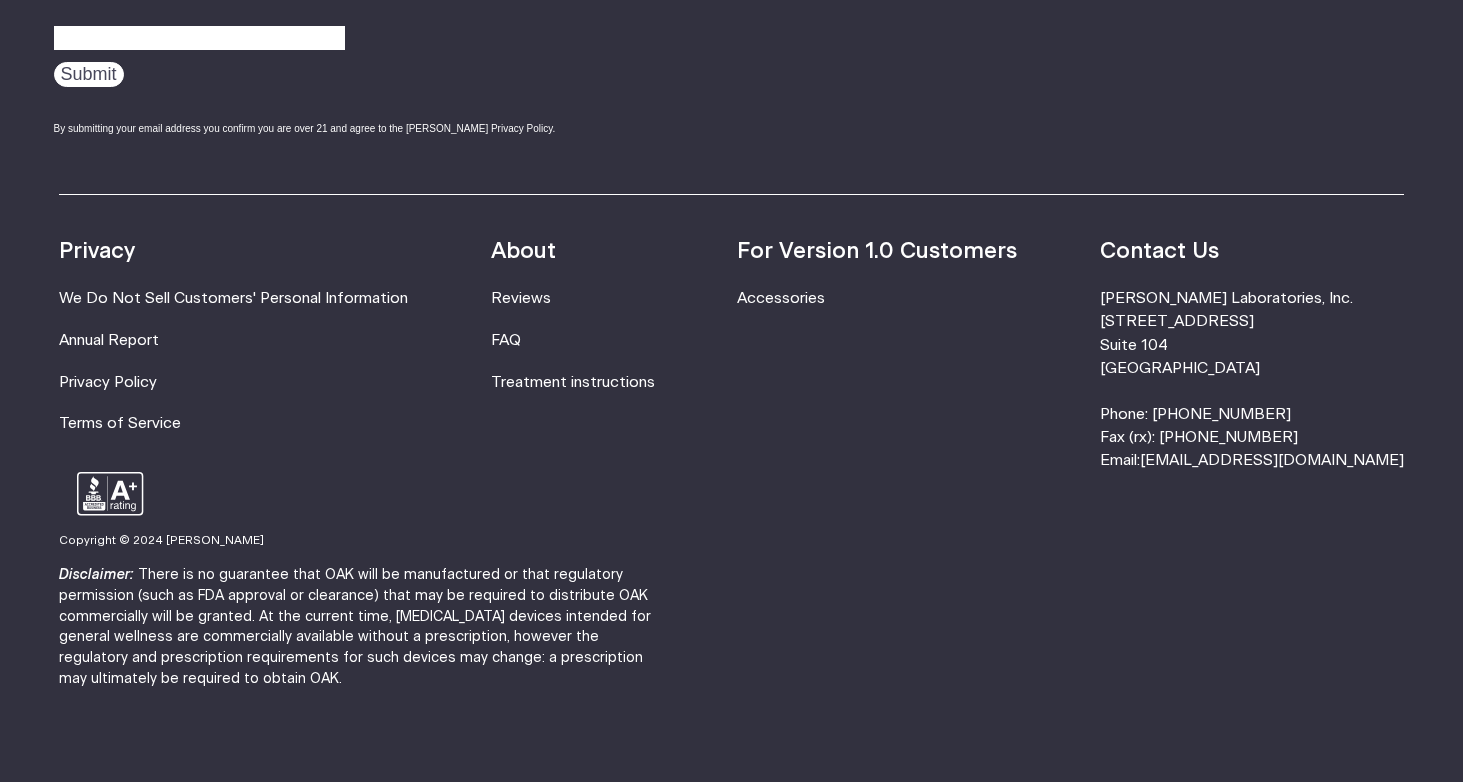click on "For Version 1.0 Customers" at bounding box center [877, 251] 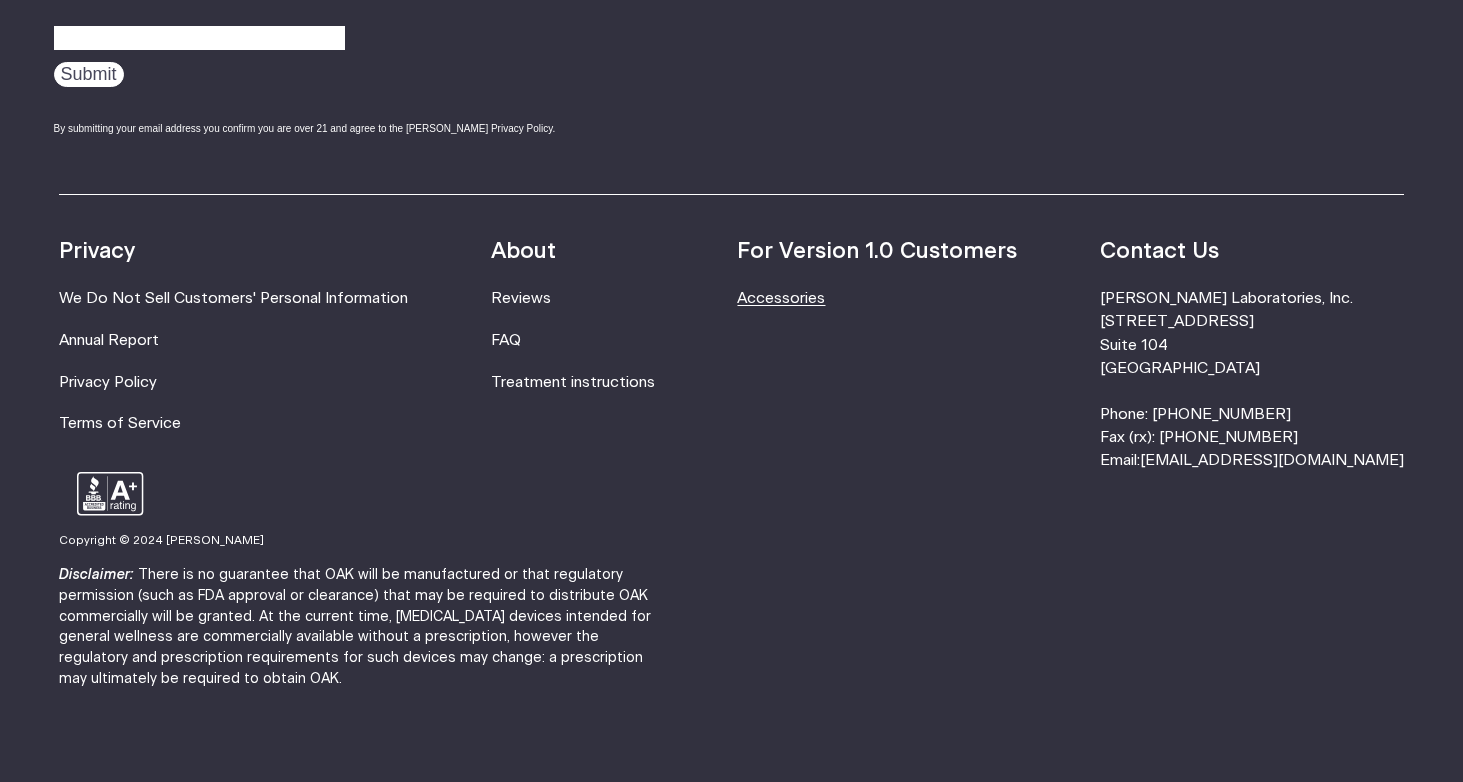 click on "Accessories" at bounding box center (781, 298) 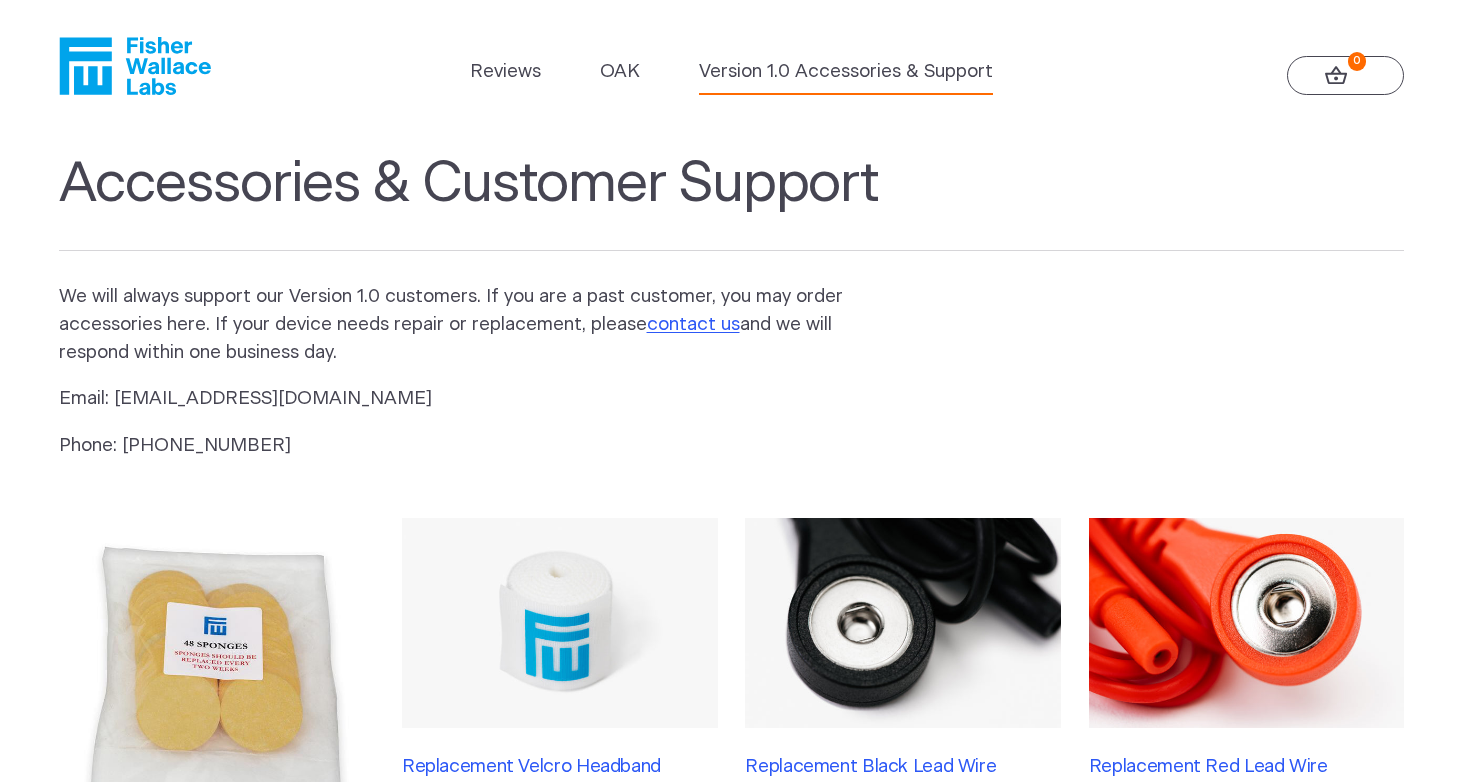 scroll, scrollTop: 0, scrollLeft: 0, axis: both 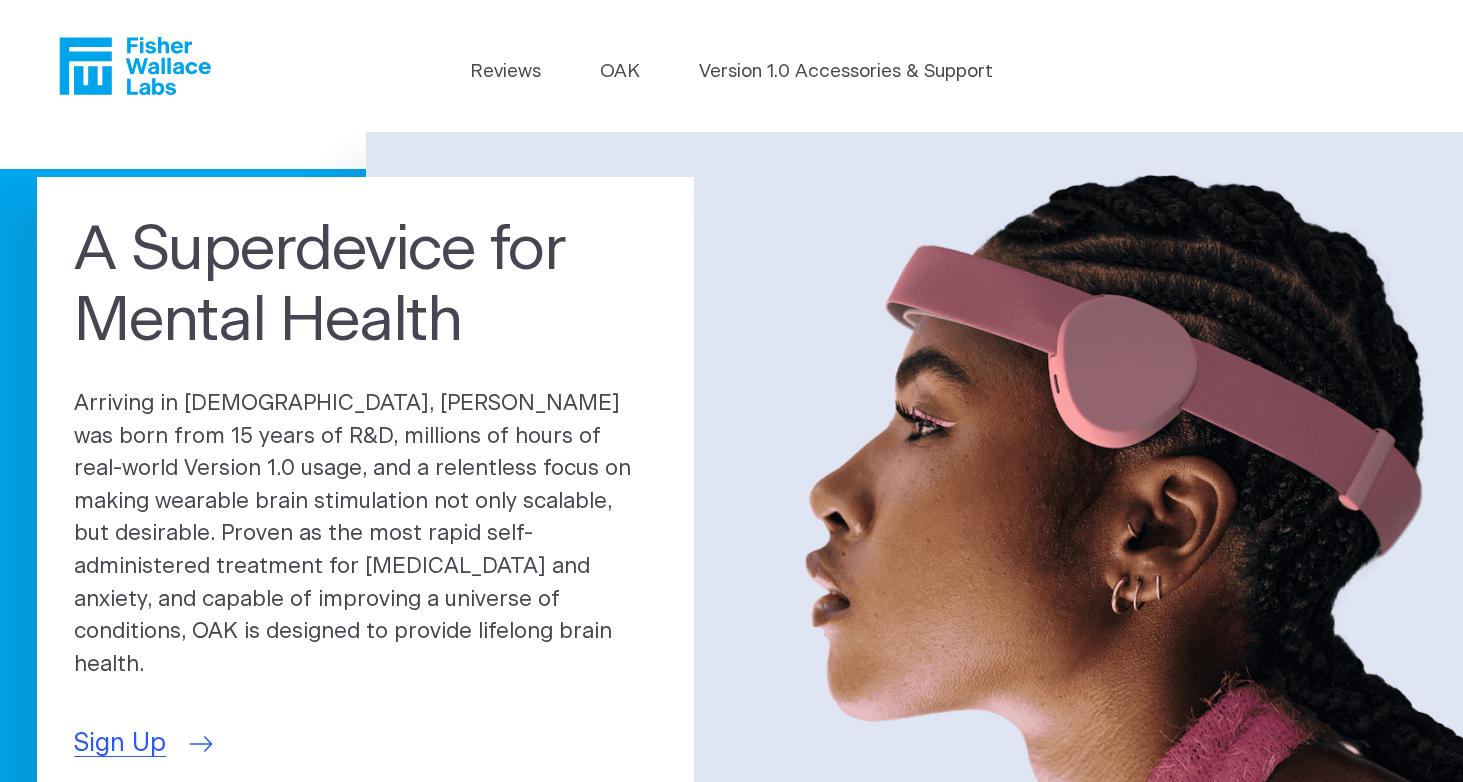 click on "Sign Up" at bounding box center (120, 744) 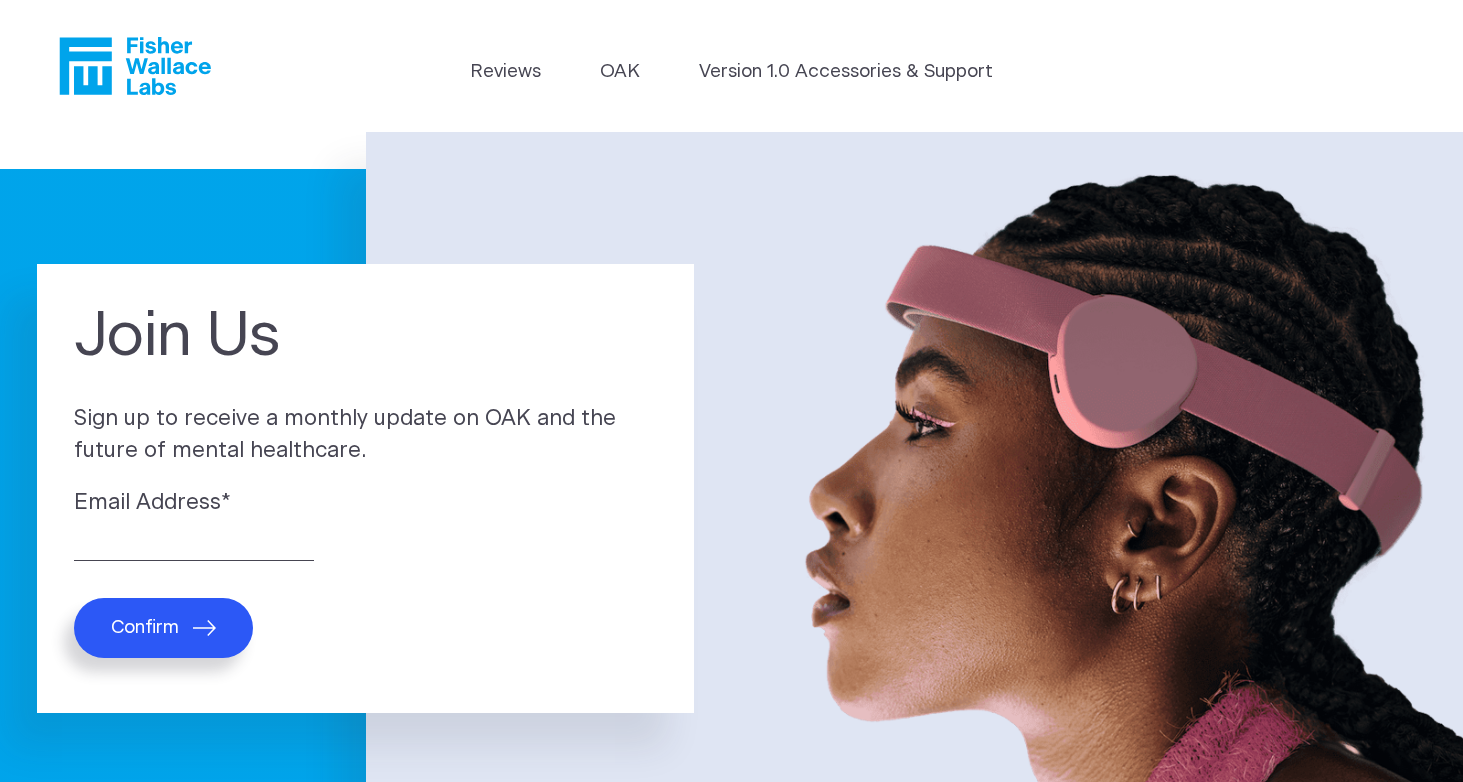 scroll, scrollTop: 0, scrollLeft: 0, axis: both 